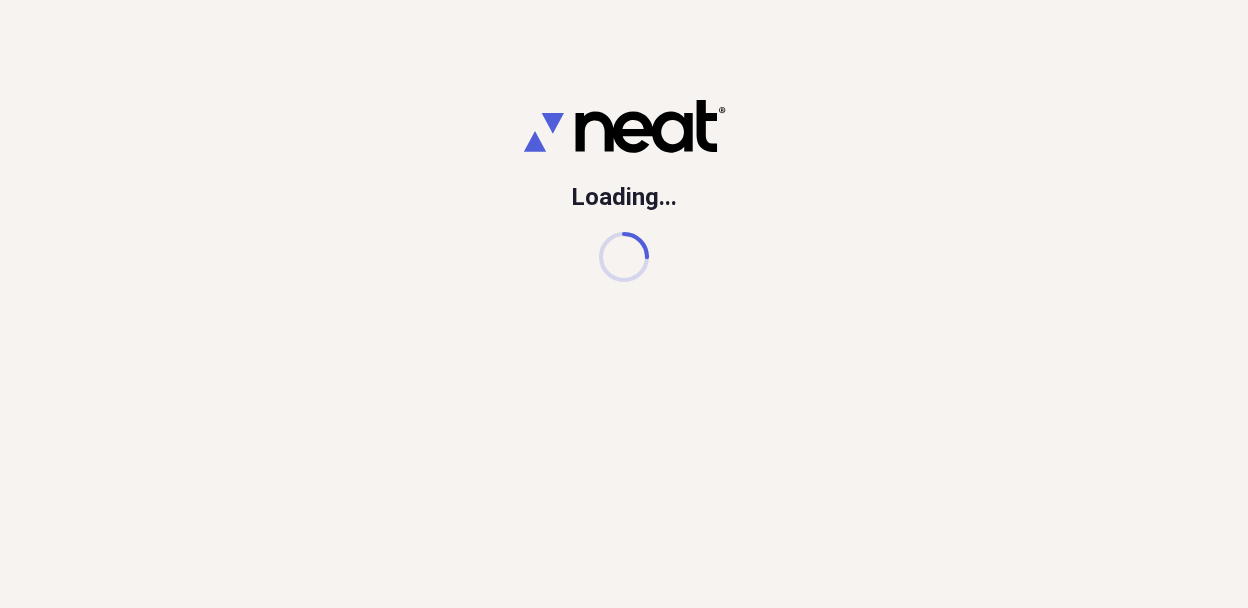 scroll, scrollTop: 0, scrollLeft: 0, axis: both 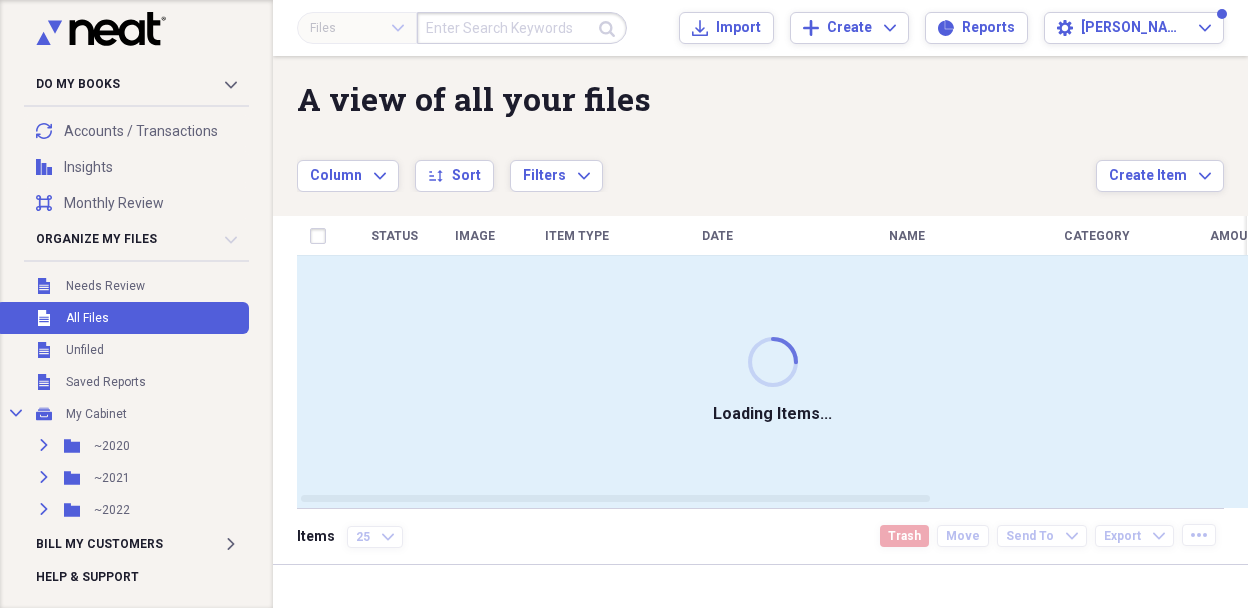 click at bounding box center [522, 28] 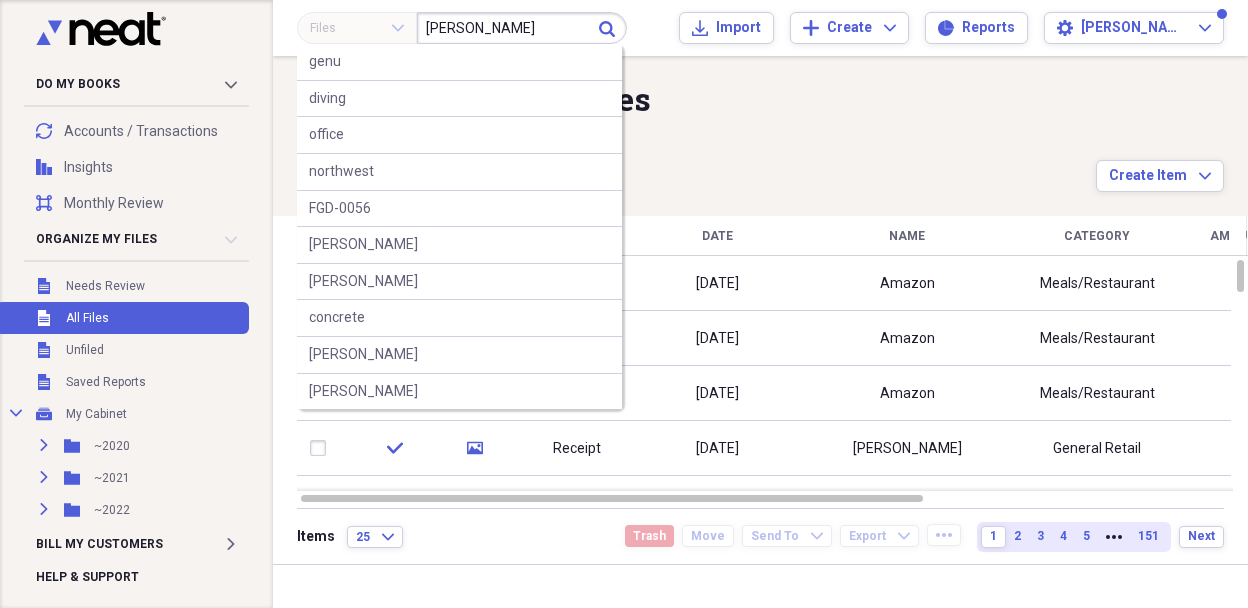 type on "[PERSON_NAME]" 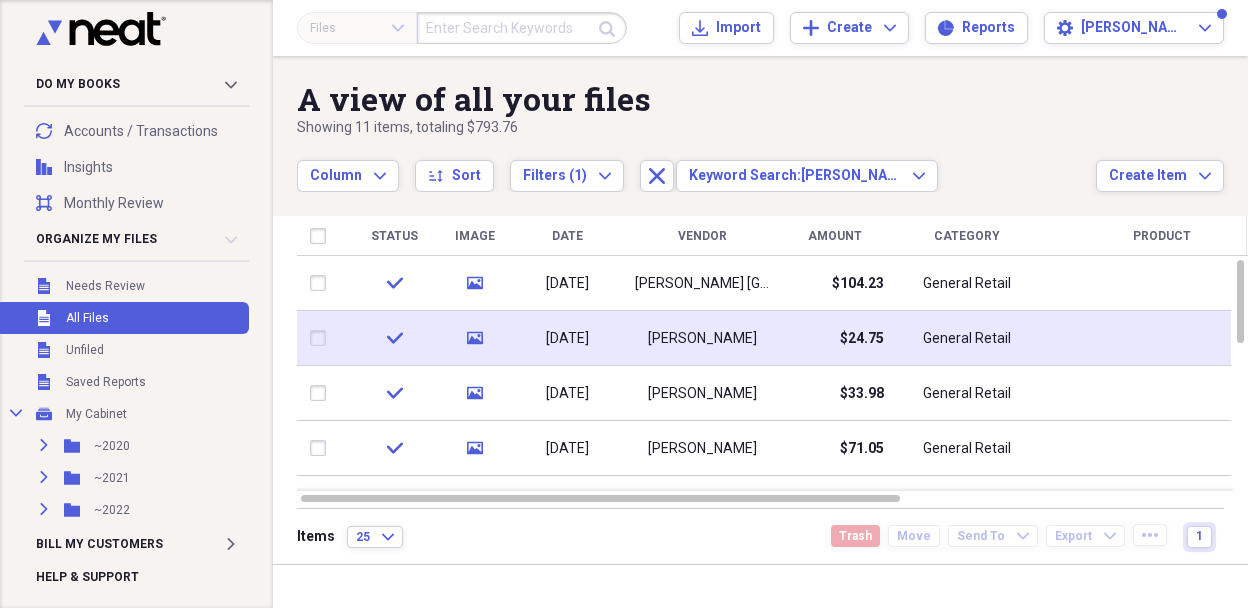 click on "[DATE]" at bounding box center (567, 339) 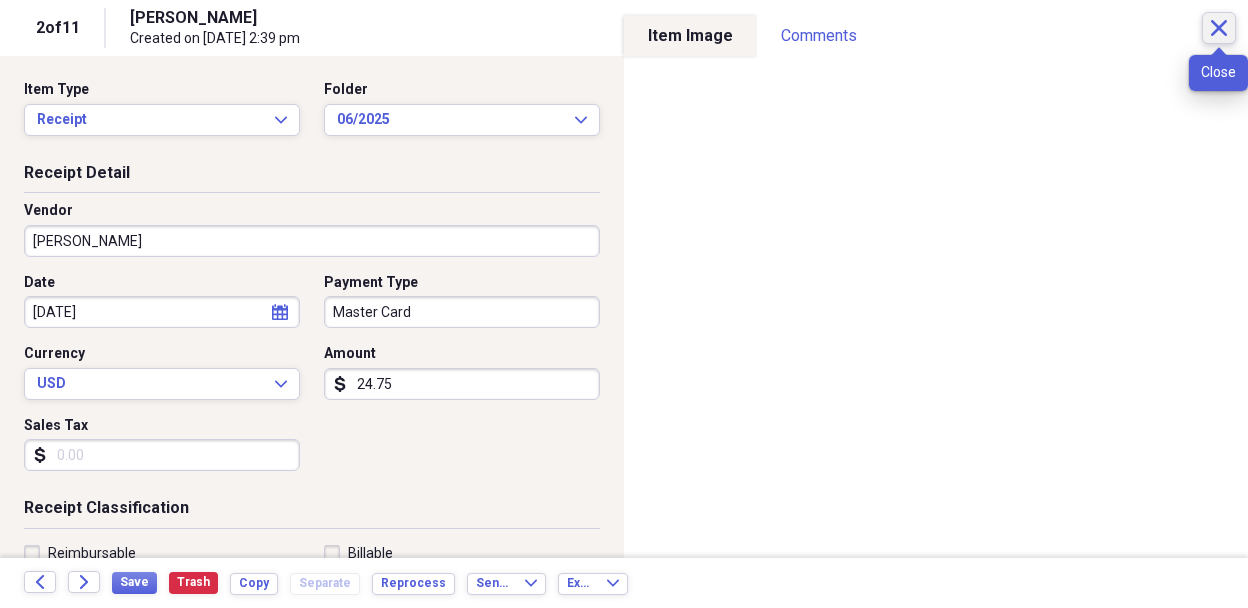 click on "Close" 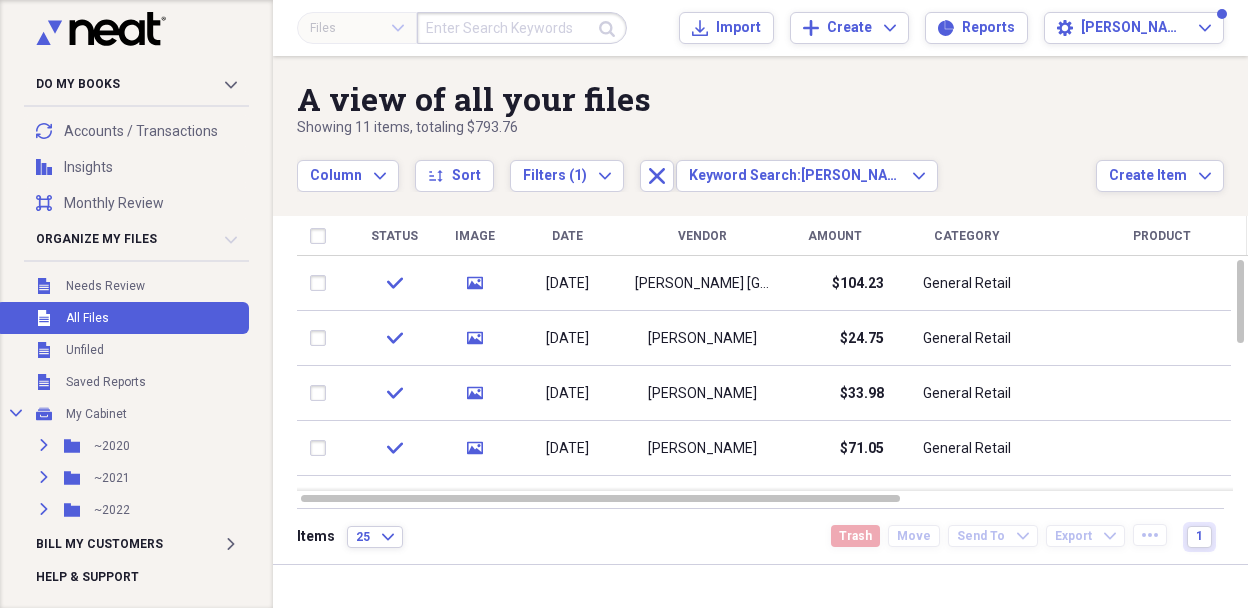 click at bounding box center [522, 28] 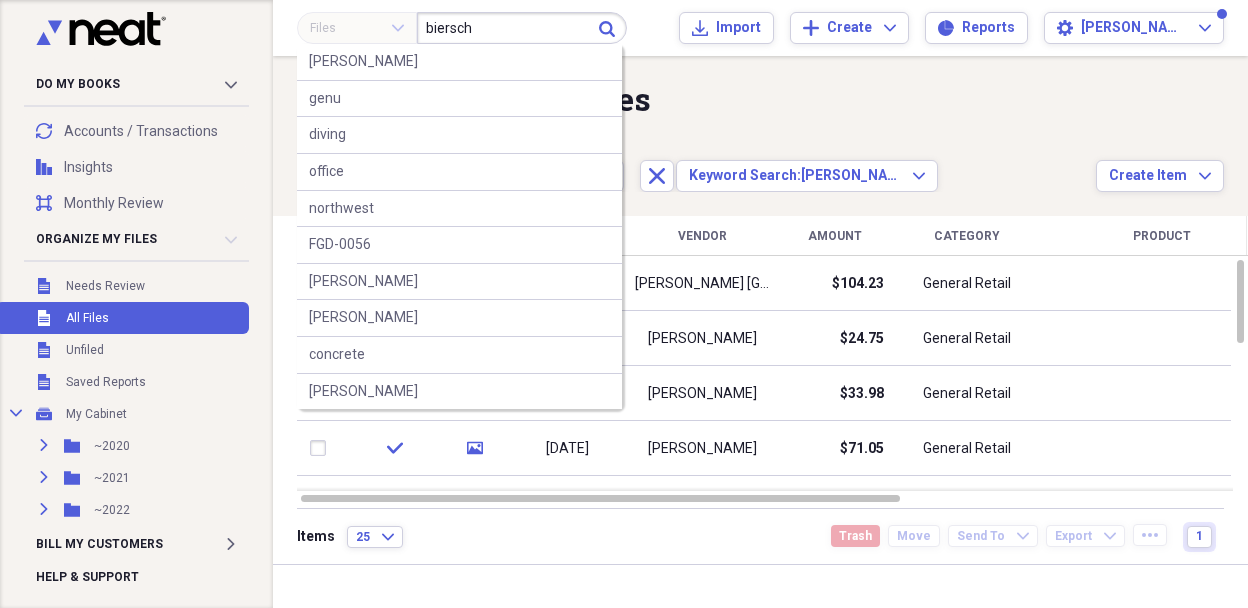 type on "biersch" 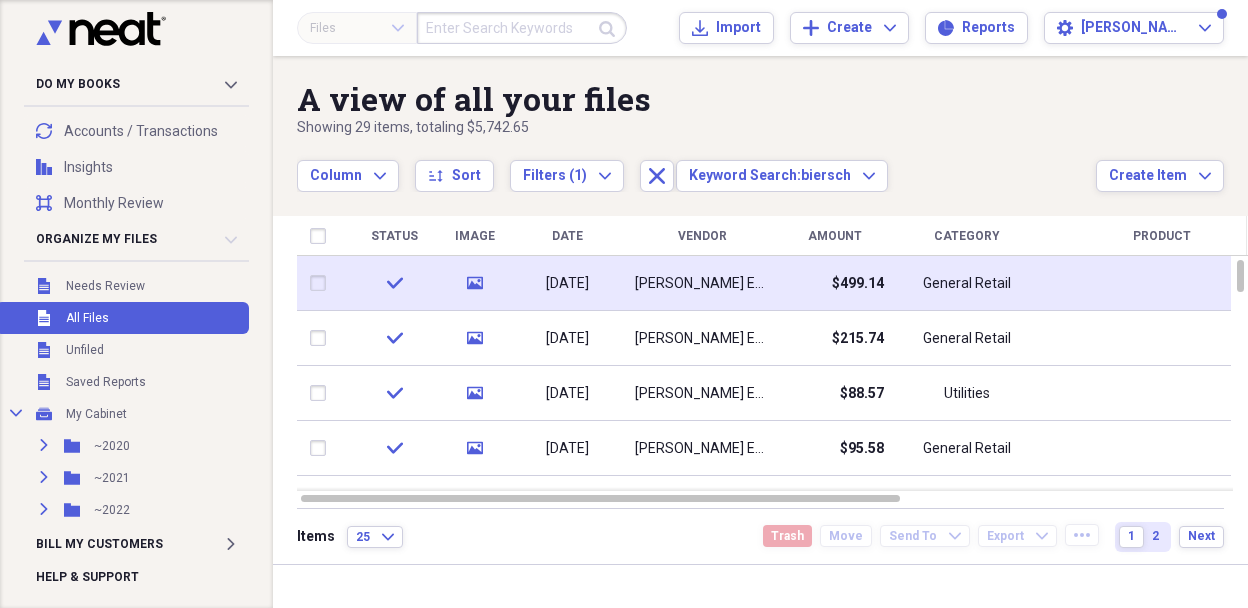 click on "[PERSON_NAME] Equipment & Supply" at bounding box center [702, 284] 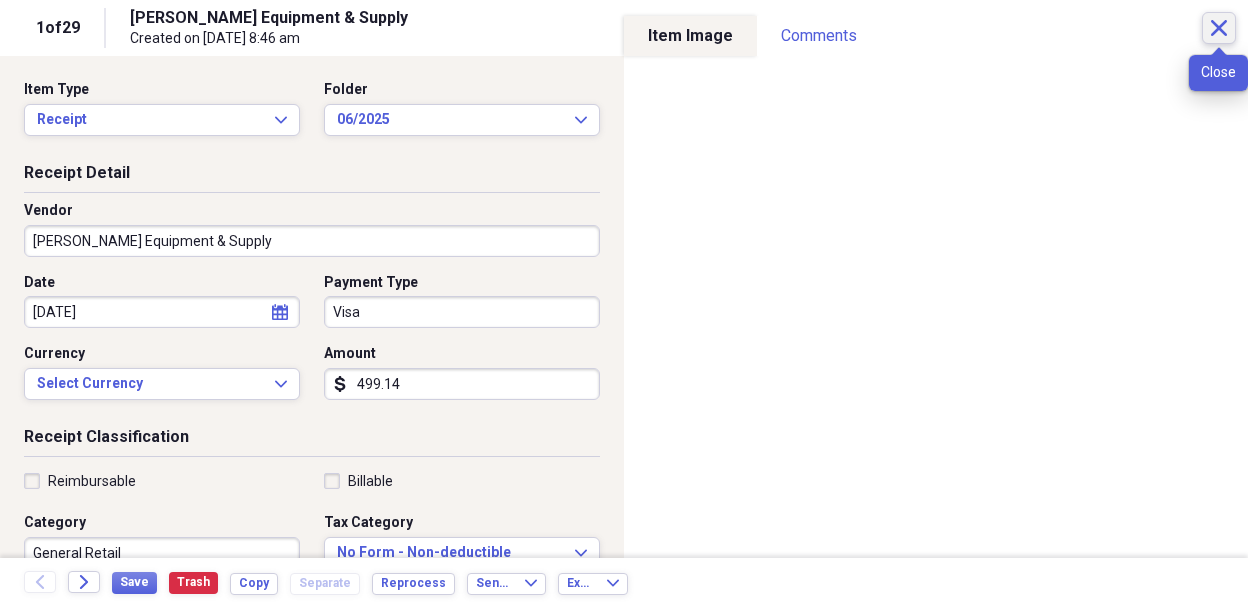 click on "Close" at bounding box center (1219, 28) 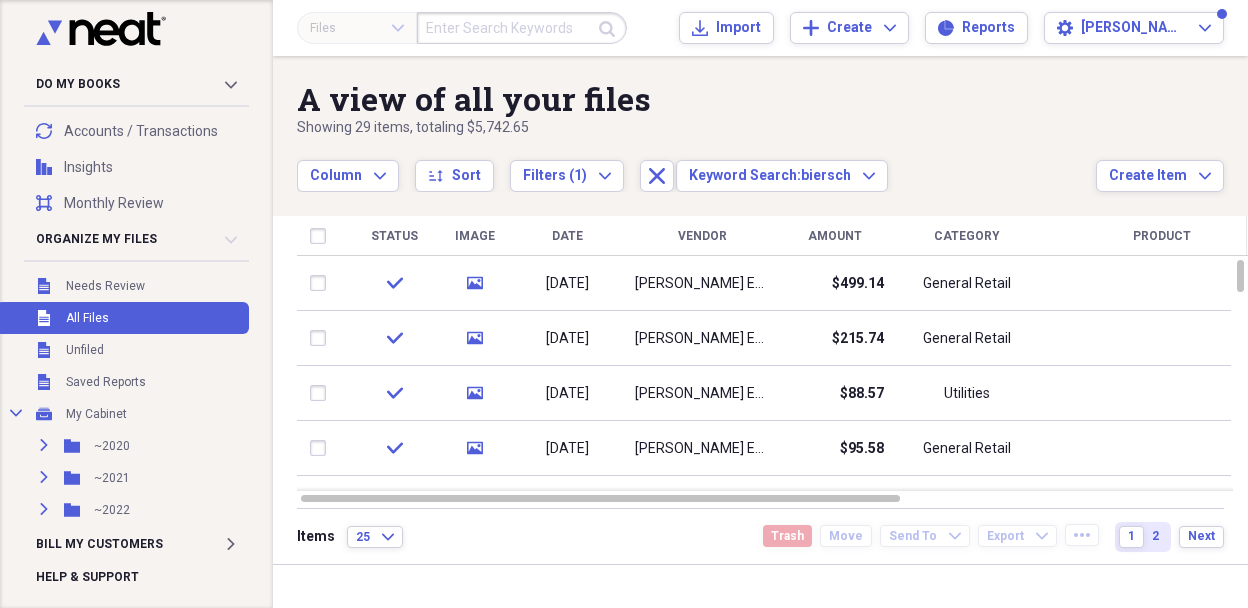 click at bounding box center [522, 28] 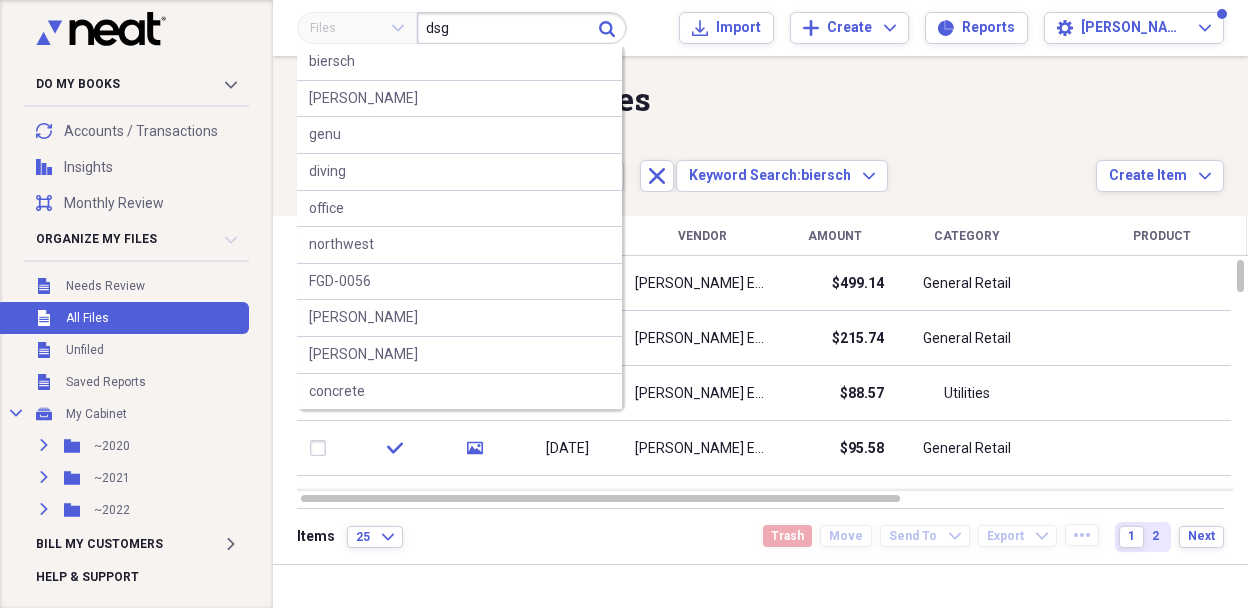 type on "dsg" 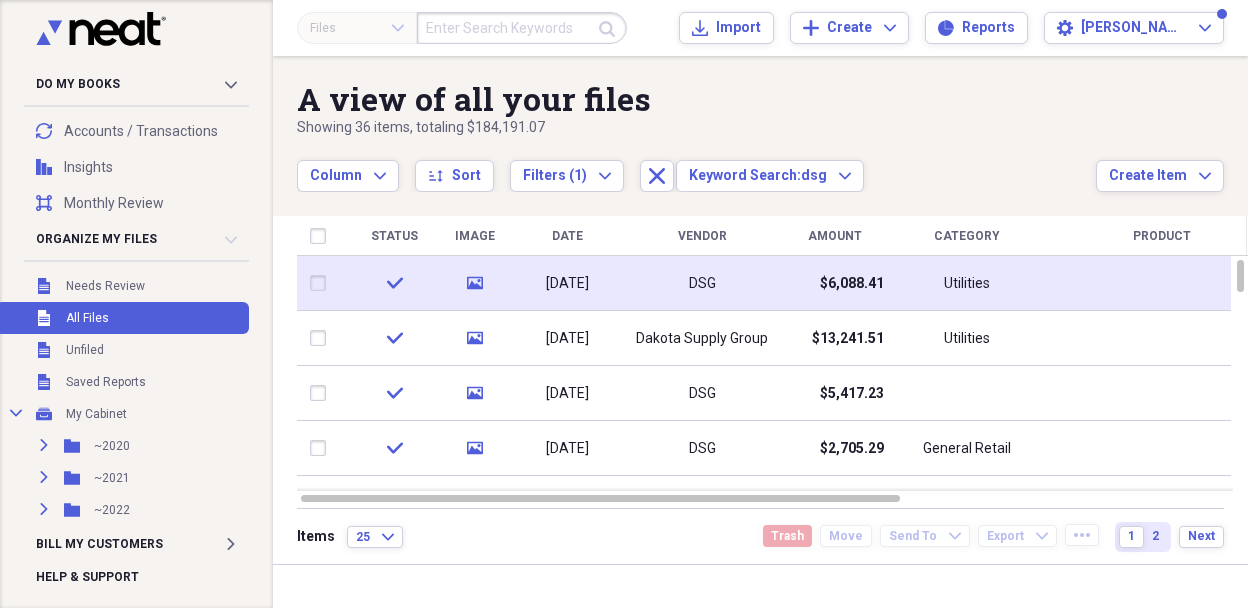 click on "DSG" at bounding box center (702, 283) 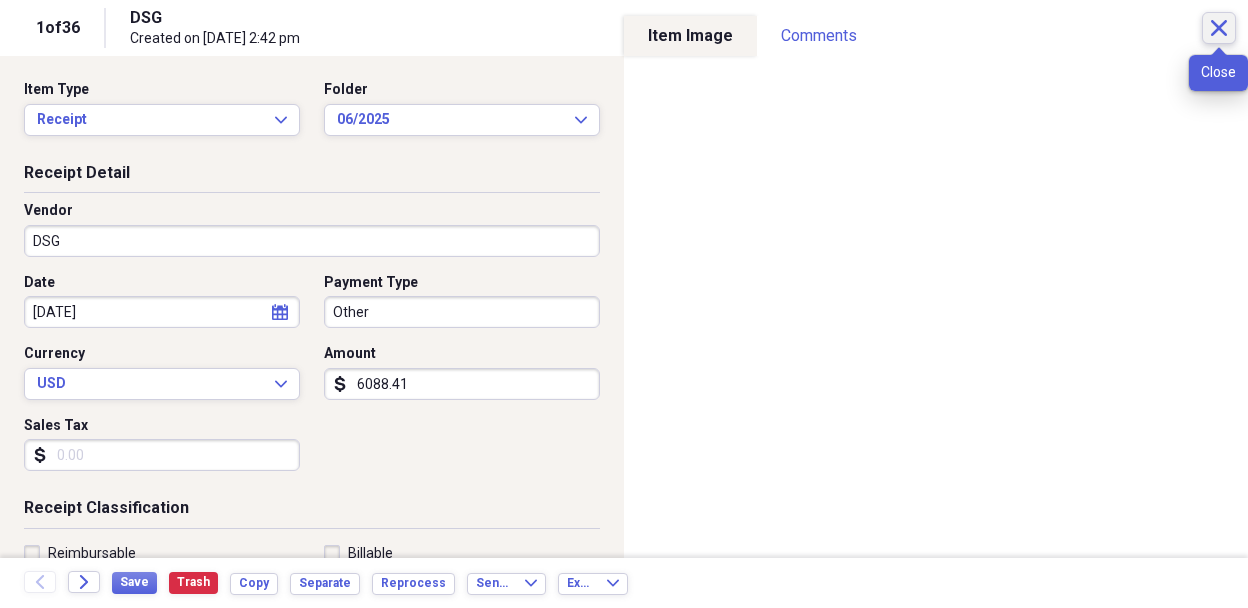 click 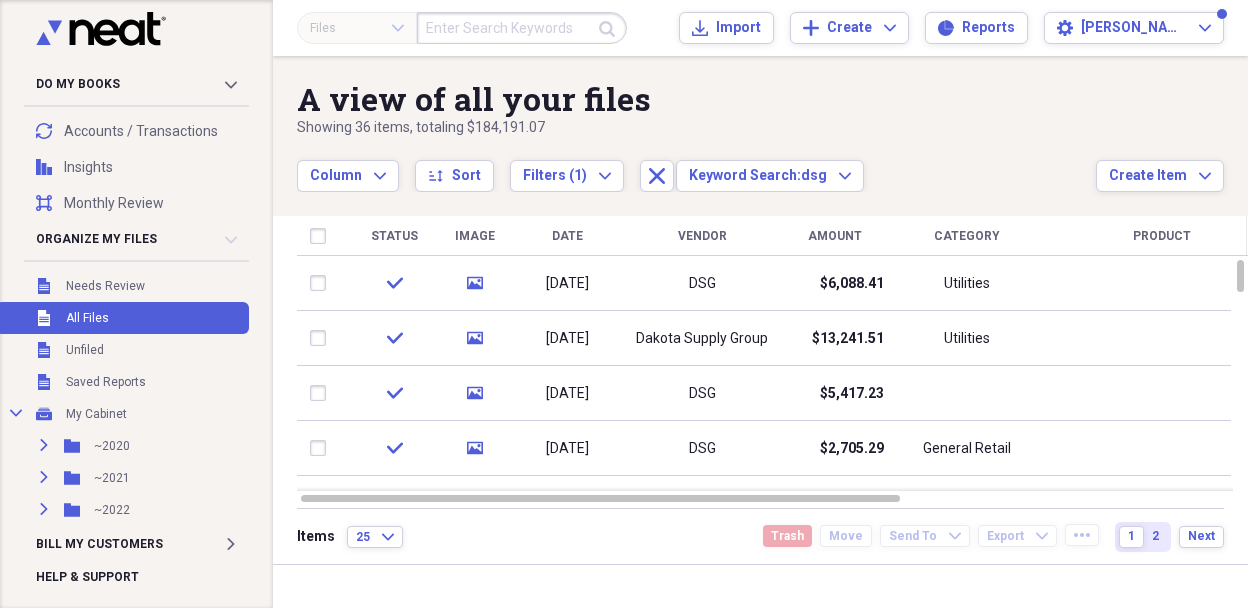 click on "Unfiled All Files" at bounding box center (122, 318) 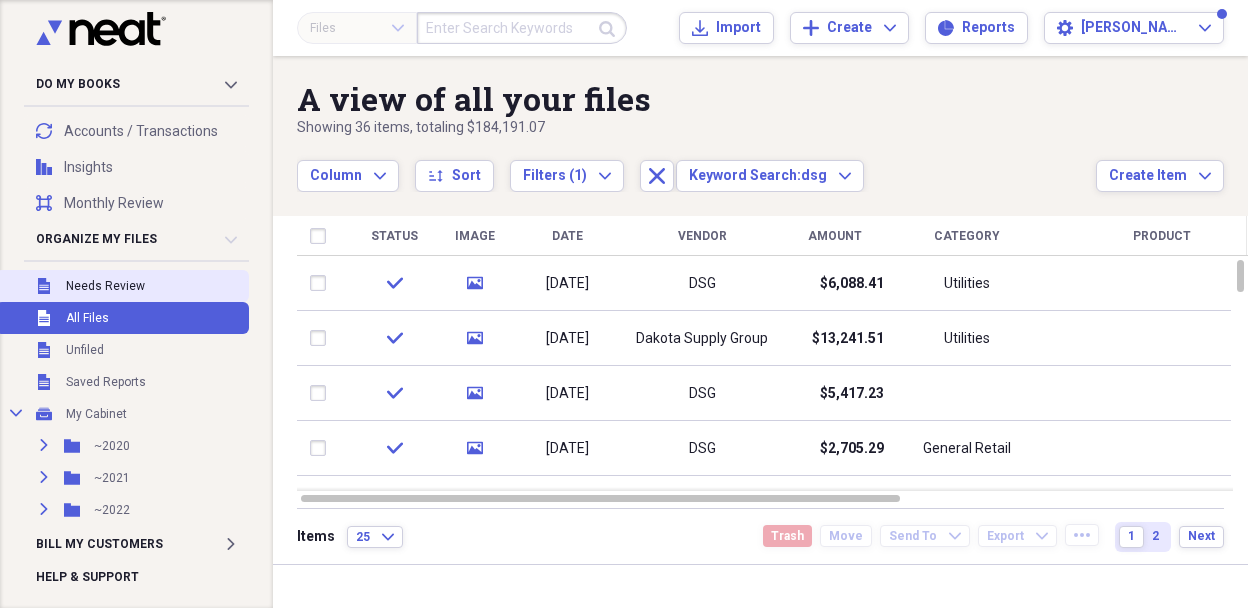 click on "Needs Review" at bounding box center (105, 286) 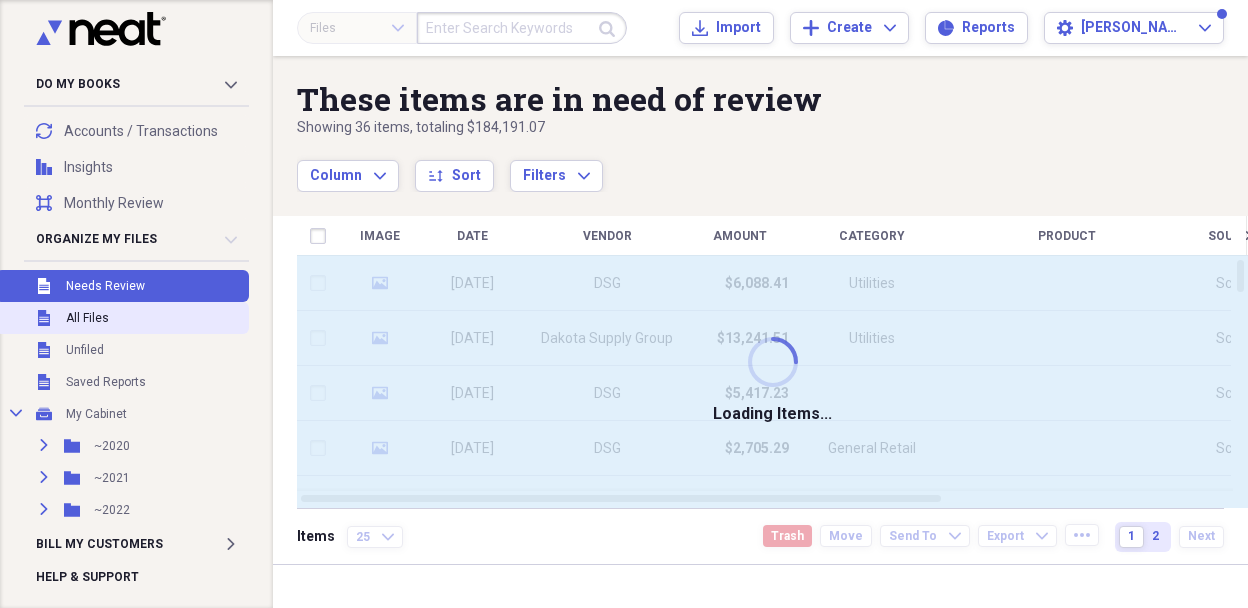drag, startPoint x: 111, startPoint y: 311, endPoint x: 215, endPoint y: 163, distance: 180.8867 